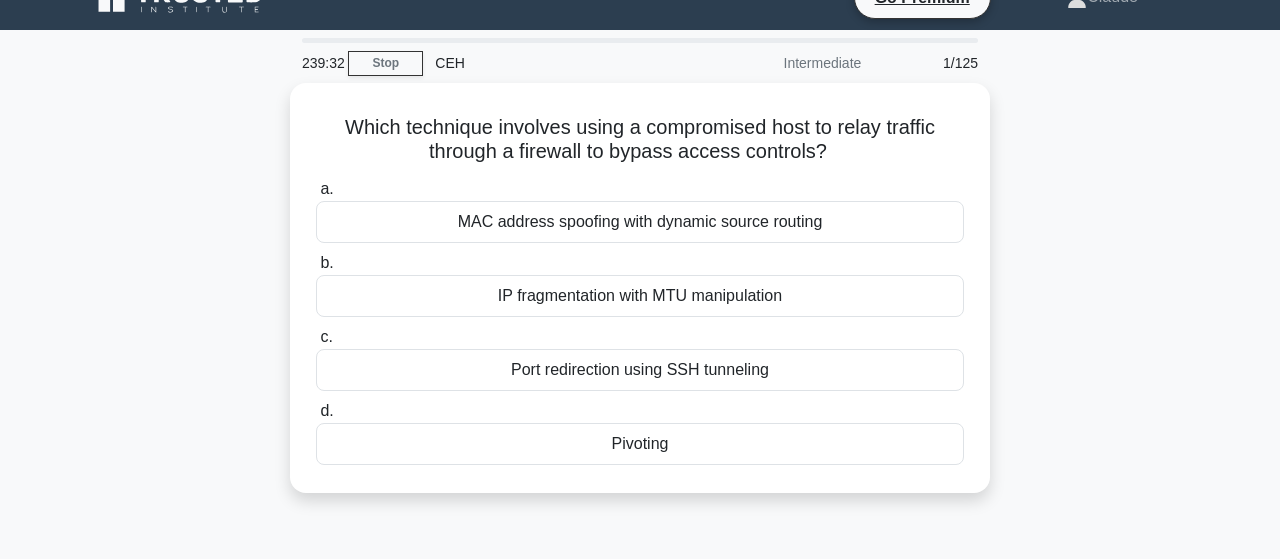 scroll, scrollTop: 0, scrollLeft: 0, axis: both 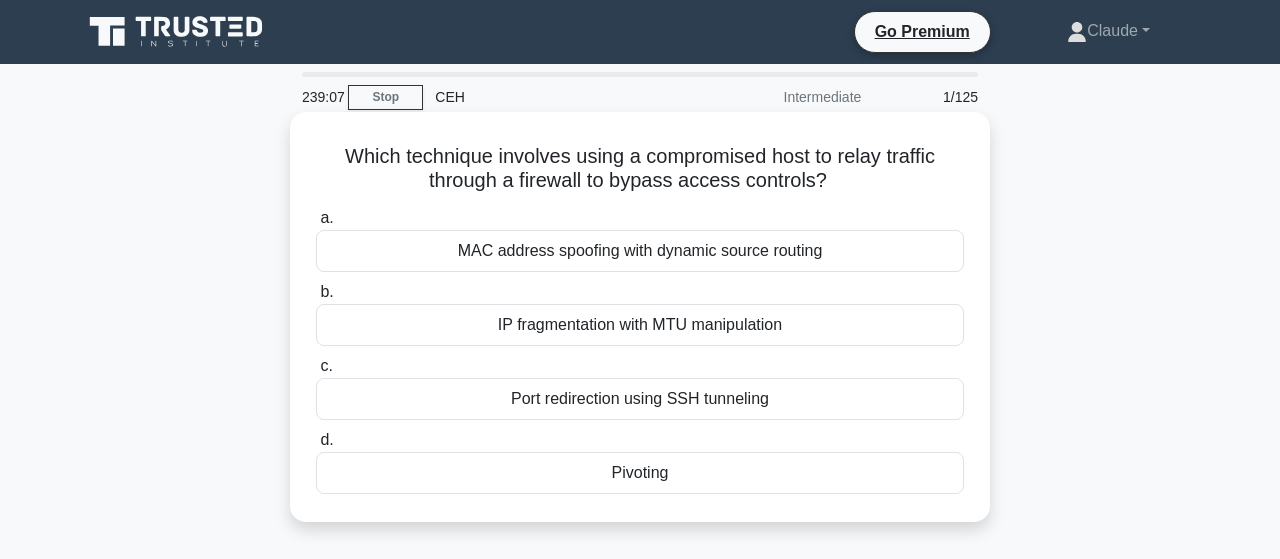 click on "Pivoting" at bounding box center [640, 473] 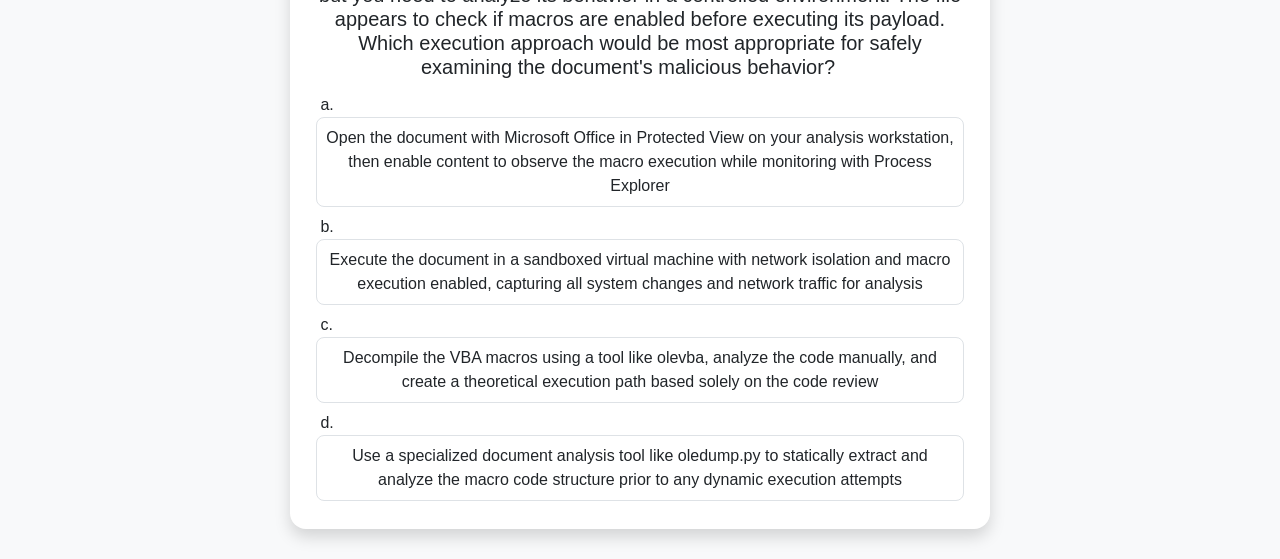 scroll, scrollTop: 312, scrollLeft: 0, axis: vertical 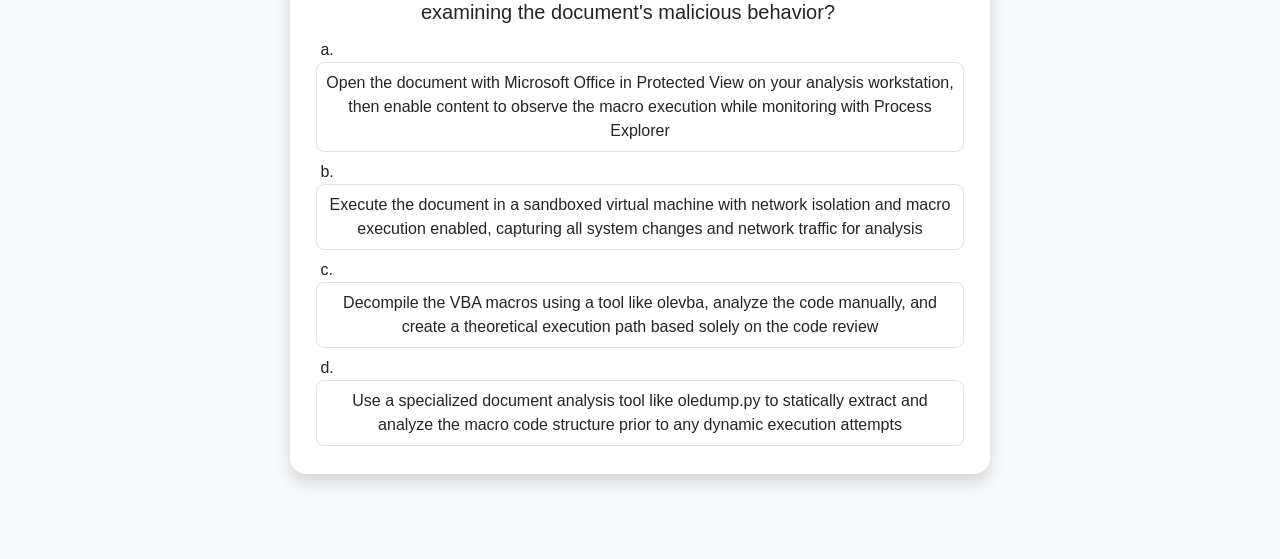 click on "Execute the document in a sandboxed virtual machine with network isolation and macro execution enabled, capturing all system changes and network traffic for analysis" at bounding box center [640, 217] 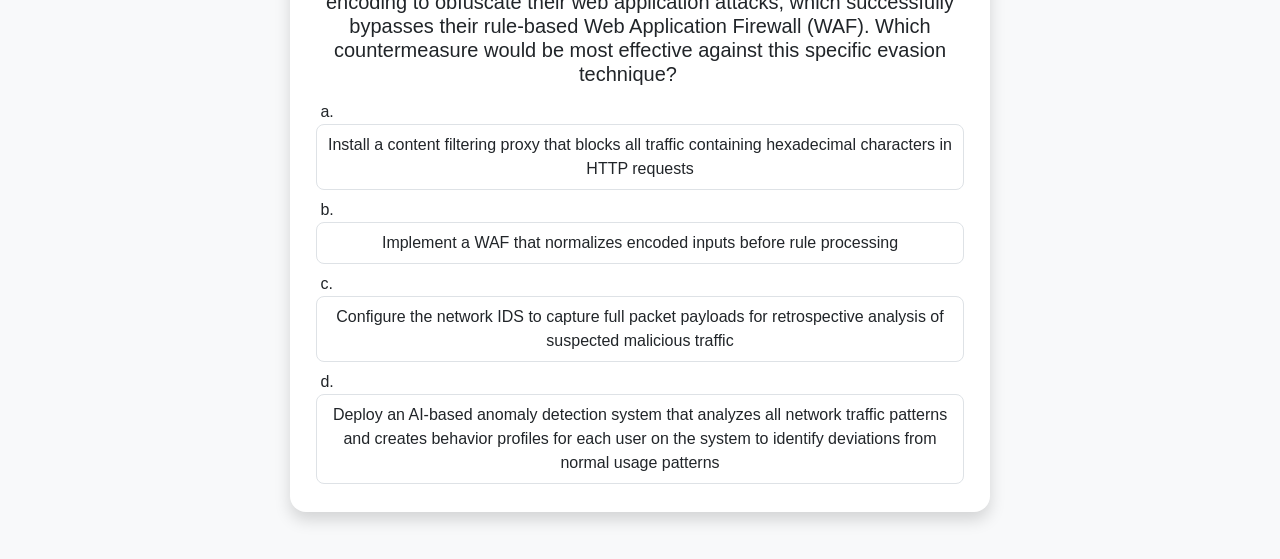 scroll, scrollTop: 208, scrollLeft: 0, axis: vertical 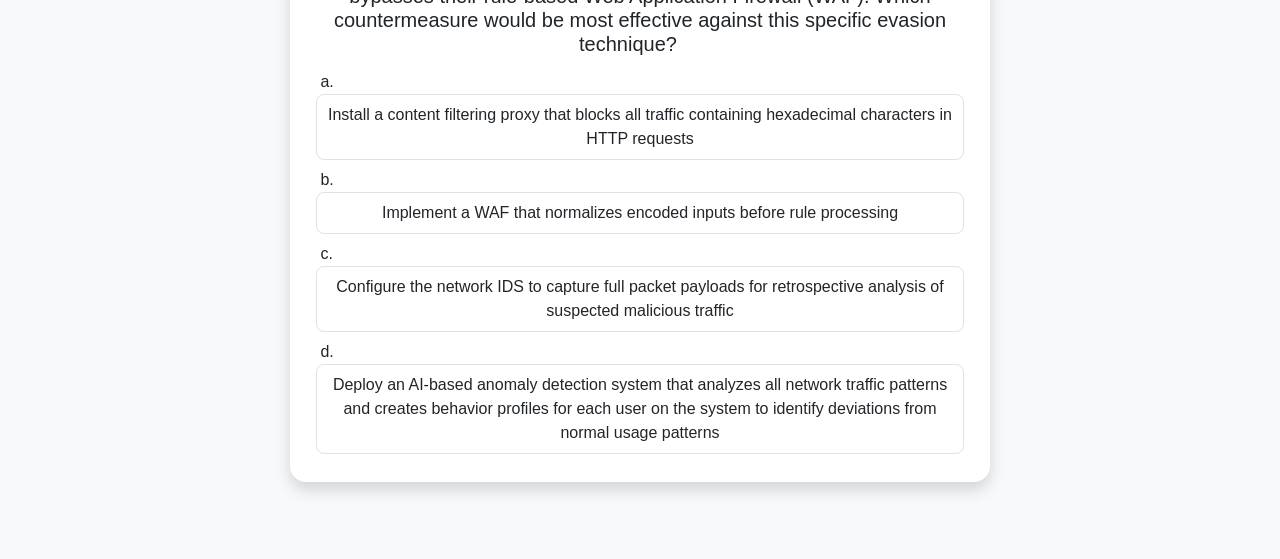 click on "Implement a WAF that normalizes encoded inputs before rule processing" at bounding box center [640, 213] 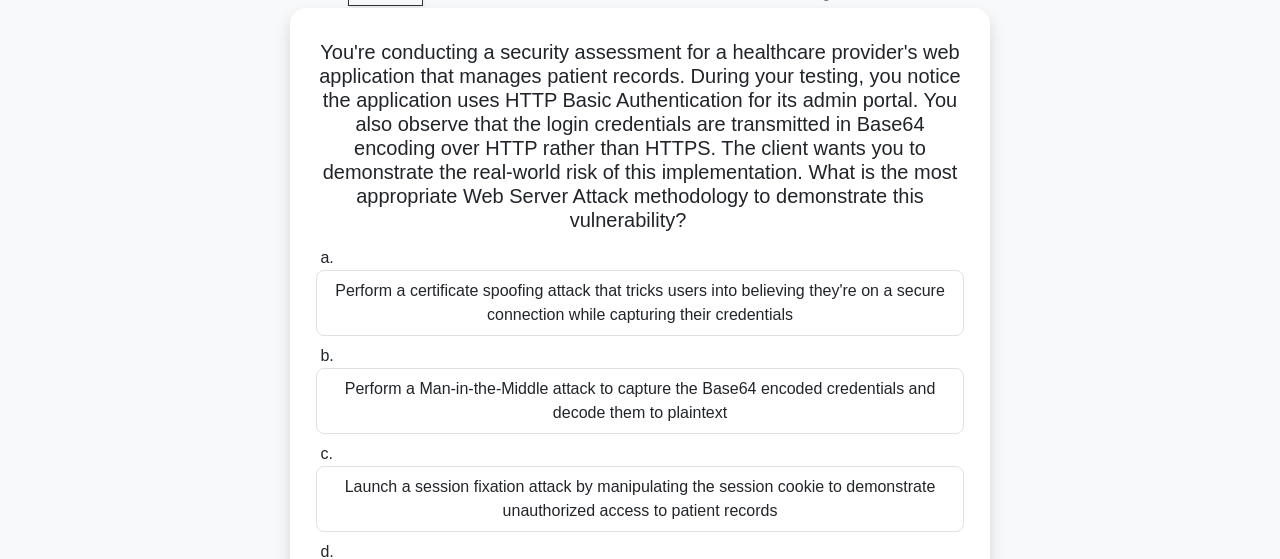 scroll, scrollTop: 208, scrollLeft: 0, axis: vertical 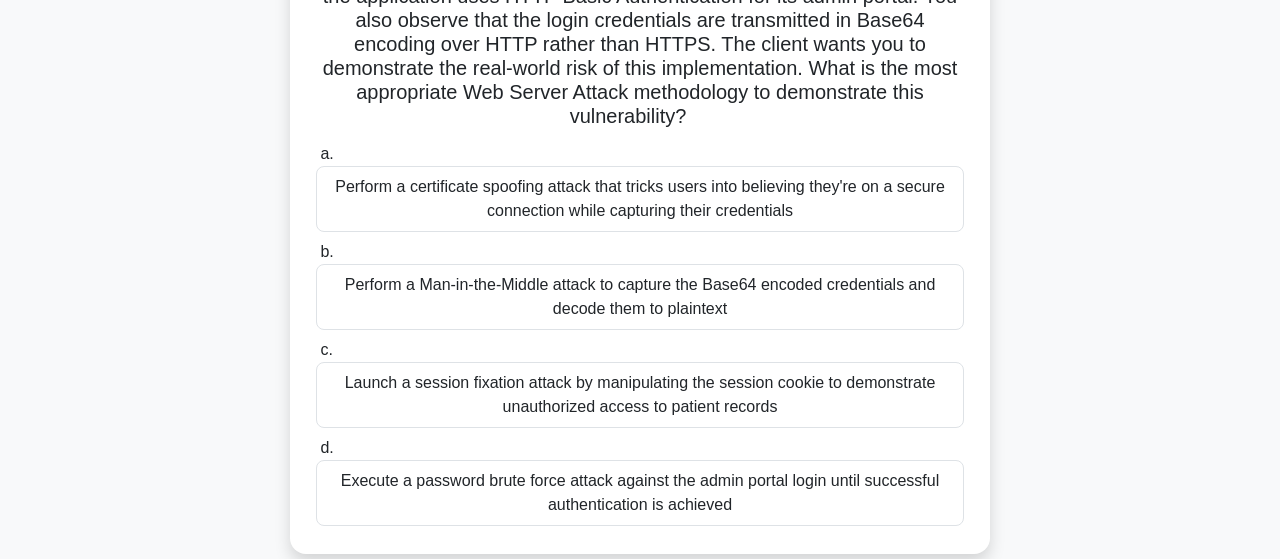 click on "Perform a Man-in-the-Middle attack to capture the Base64 encoded credentials and decode them to plaintext" at bounding box center (640, 297) 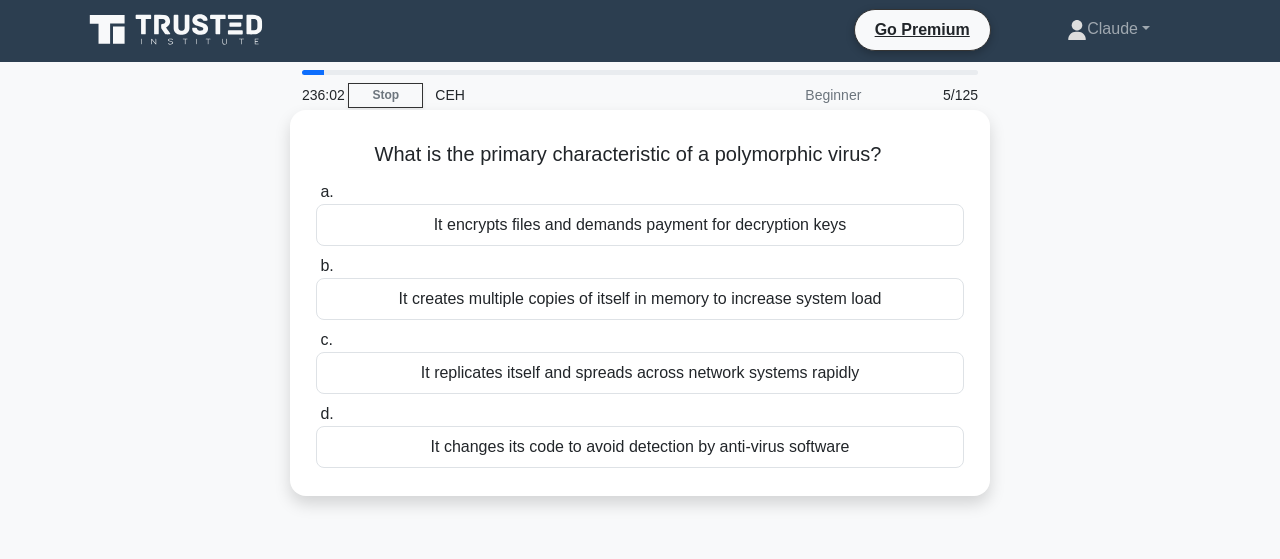scroll, scrollTop: 0, scrollLeft: 0, axis: both 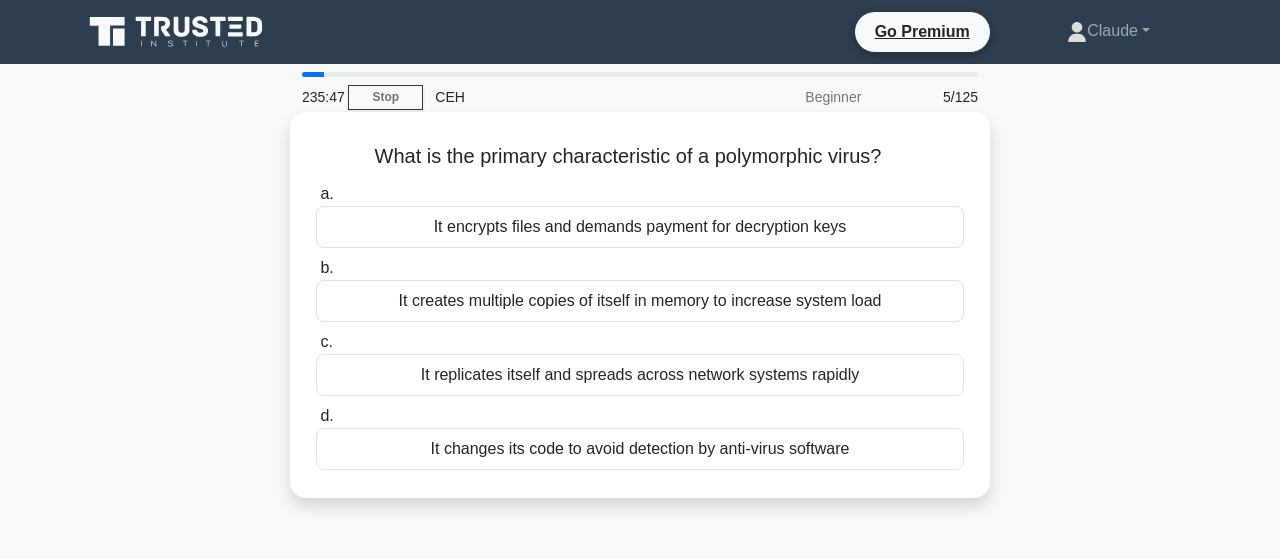 click on "It changes its code to avoid detection by anti-virus software" at bounding box center (640, 449) 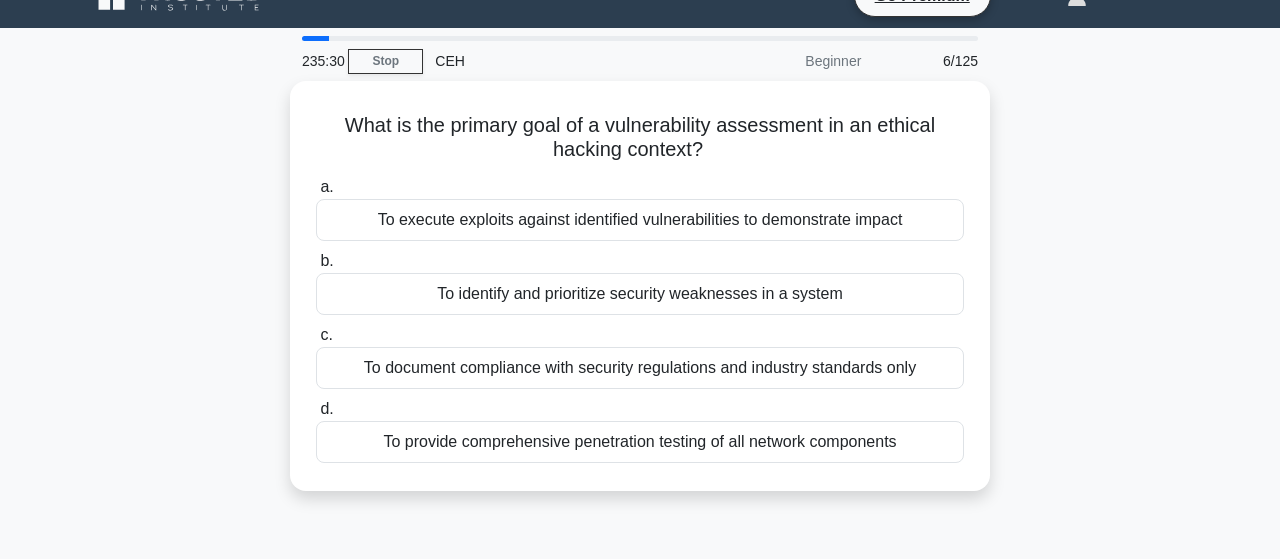 scroll, scrollTop: 0, scrollLeft: 0, axis: both 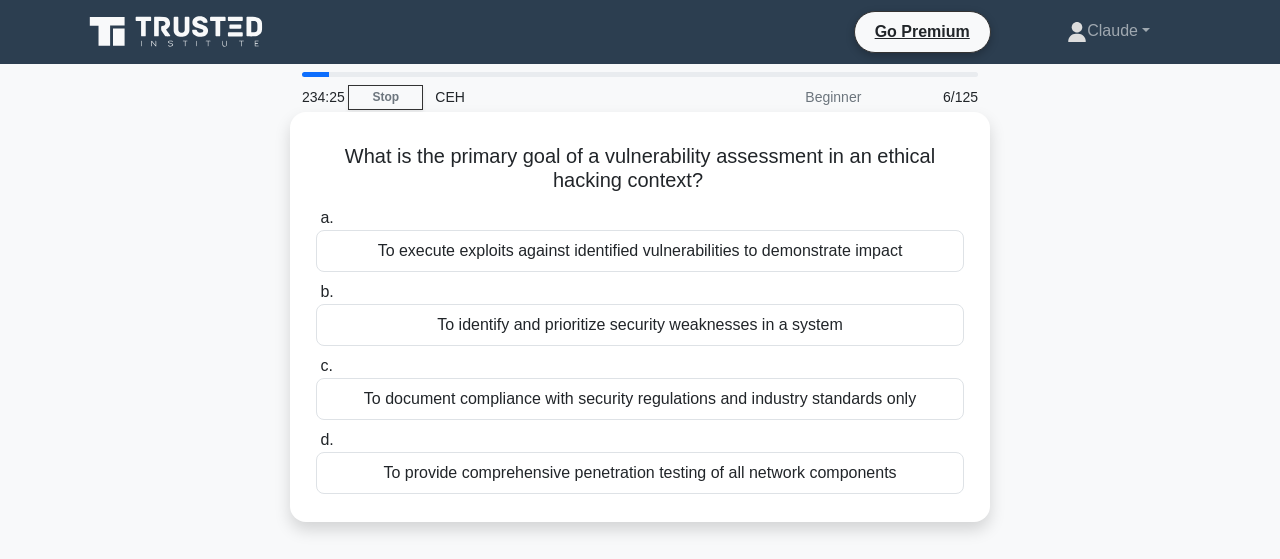 click on "To identify and prioritize security weaknesses in a system" at bounding box center (640, 325) 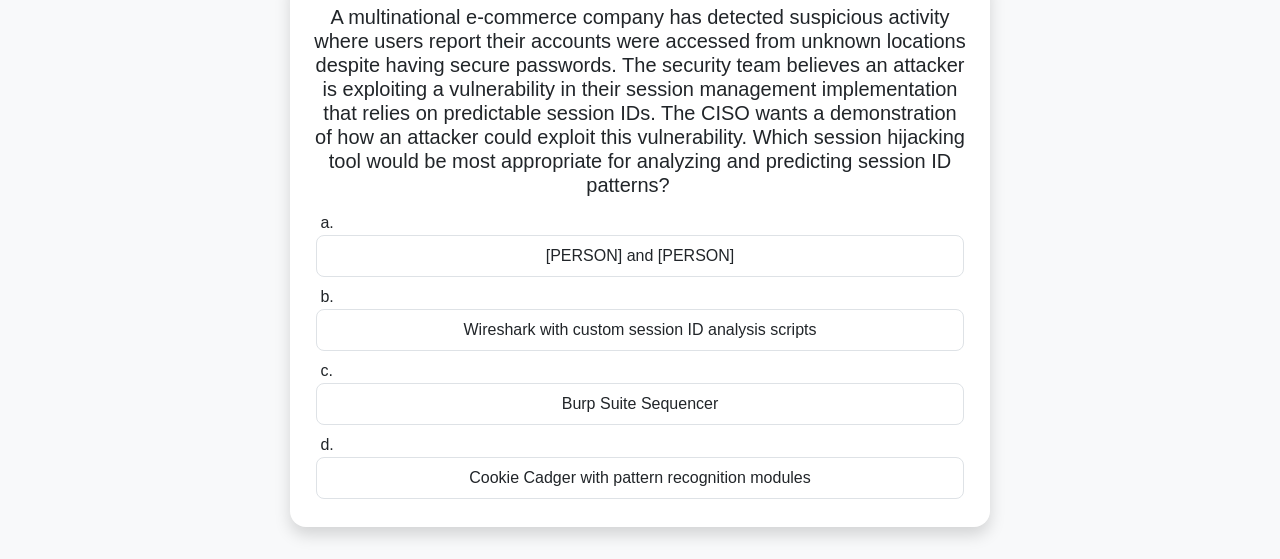 scroll, scrollTop: 104, scrollLeft: 0, axis: vertical 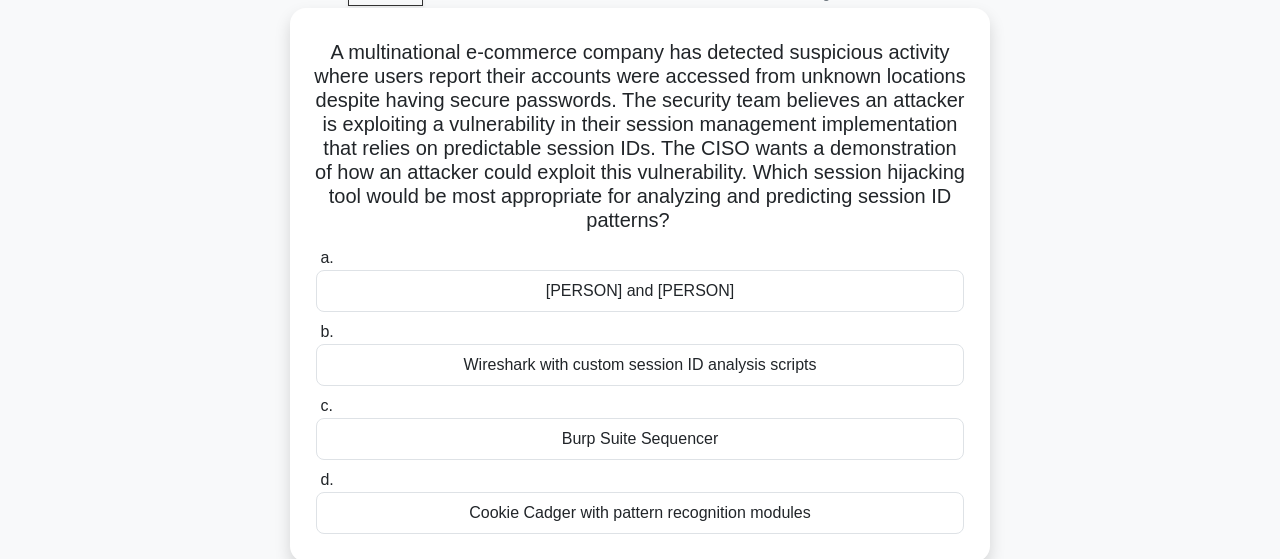click on "Burp Suite Sequencer" at bounding box center [640, 439] 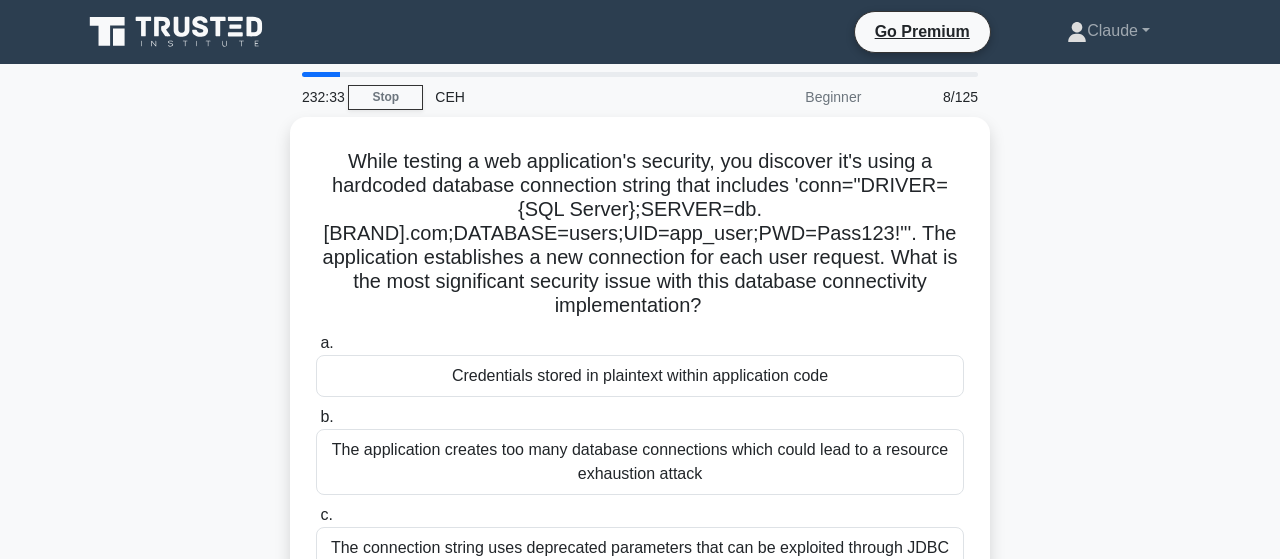 scroll, scrollTop: 104, scrollLeft: 0, axis: vertical 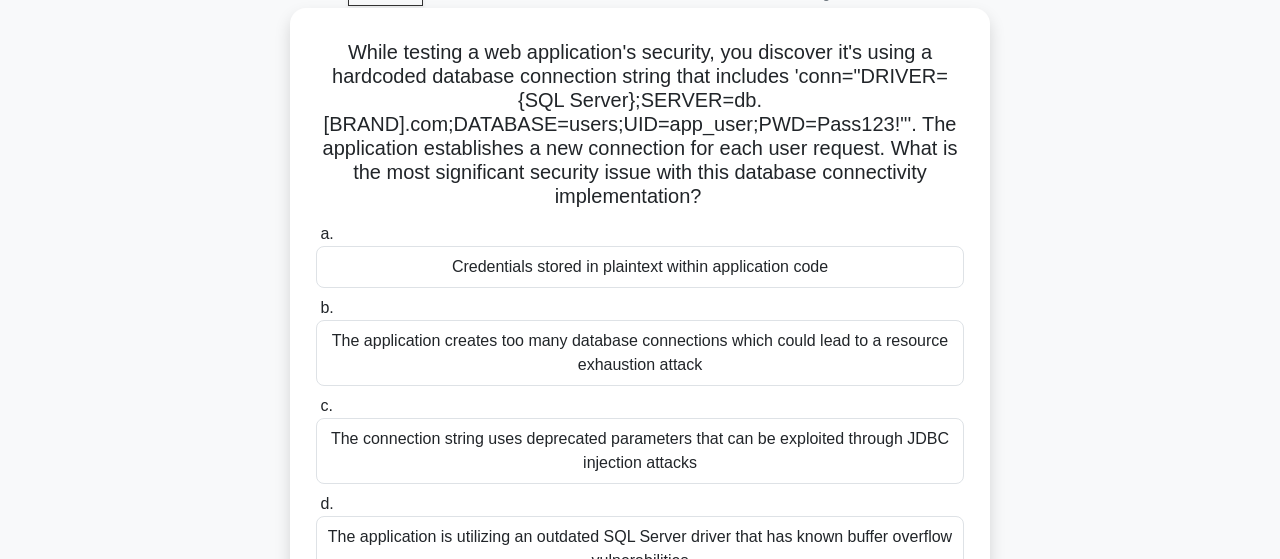 click on "Credentials stored in plaintext within application code" at bounding box center (640, 267) 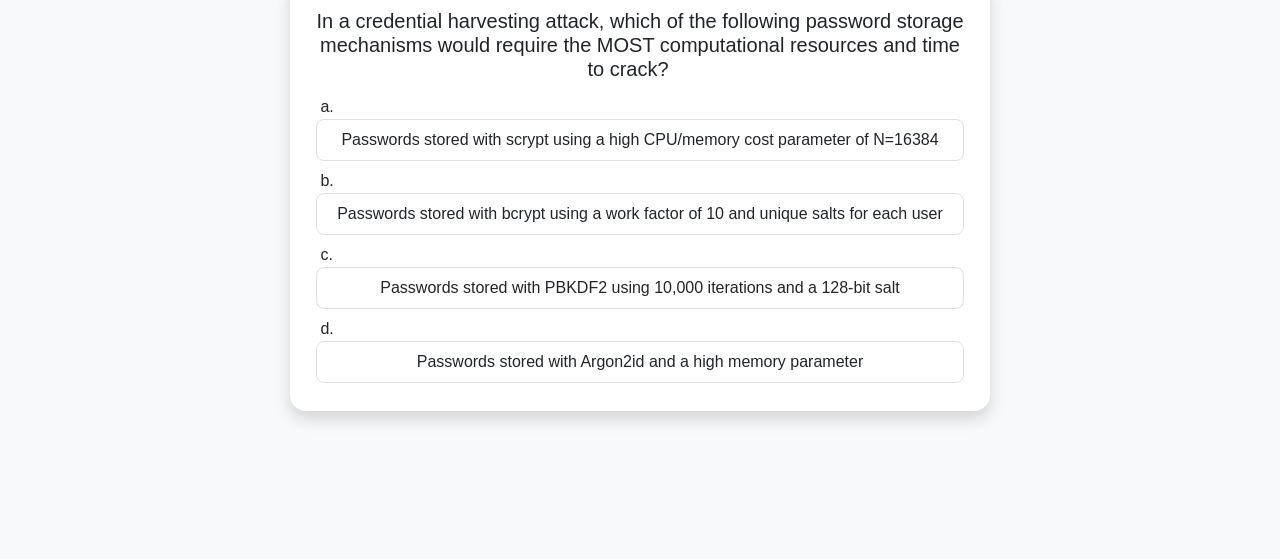 scroll, scrollTop: 104, scrollLeft: 0, axis: vertical 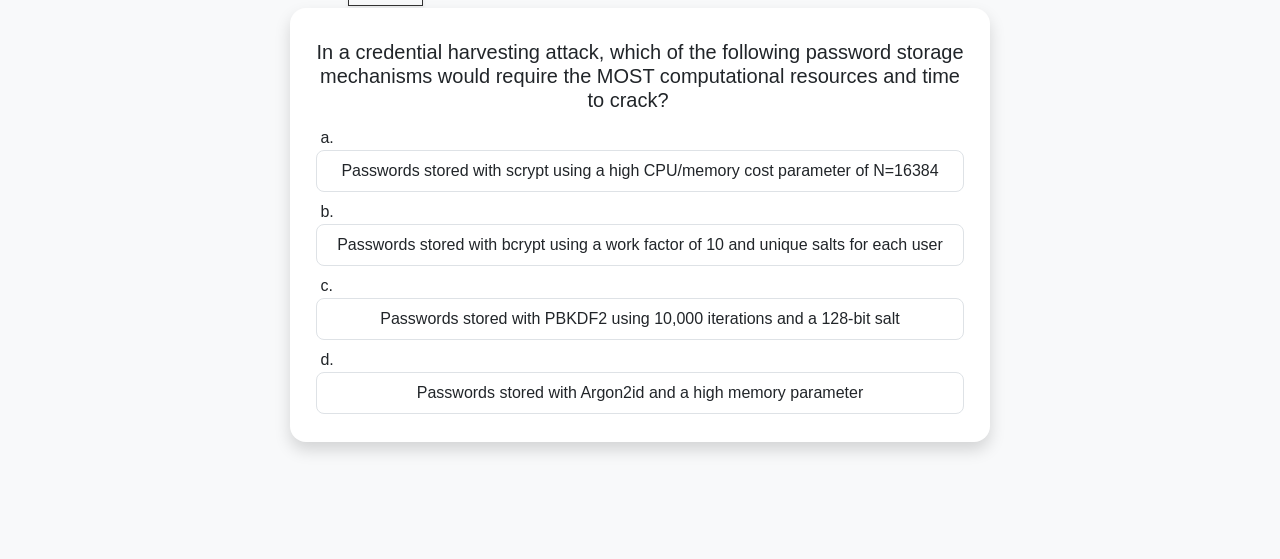 click on "Passwords stored with bcrypt using a work factor of 10 and unique salts for each user" at bounding box center (640, 245) 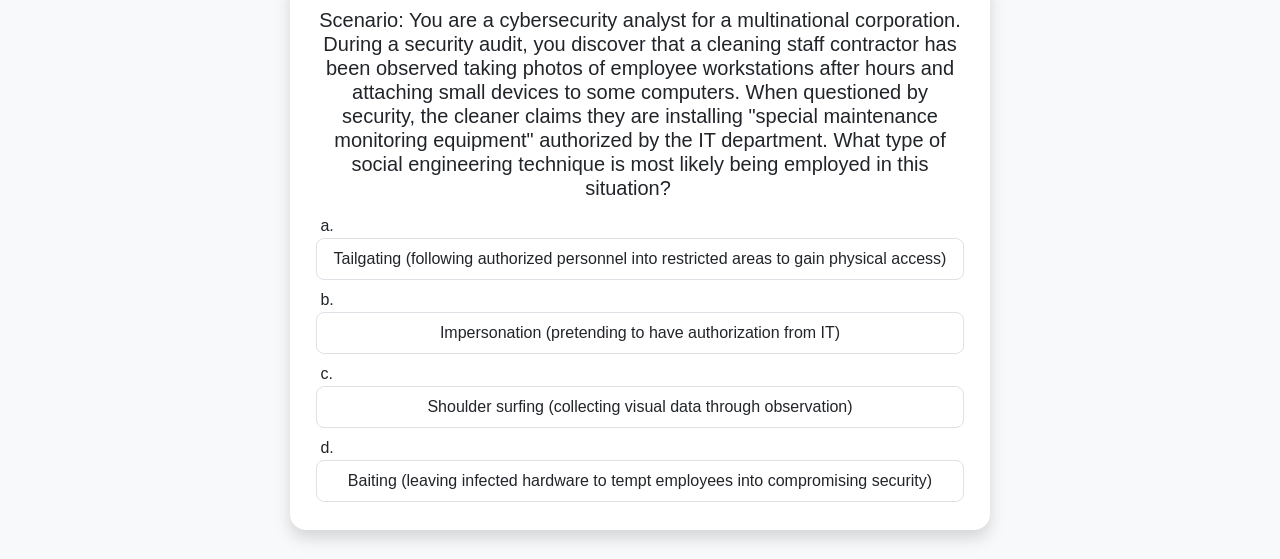 scroll, scrollTop: 104, scrollLeft: 0, axis: vertical 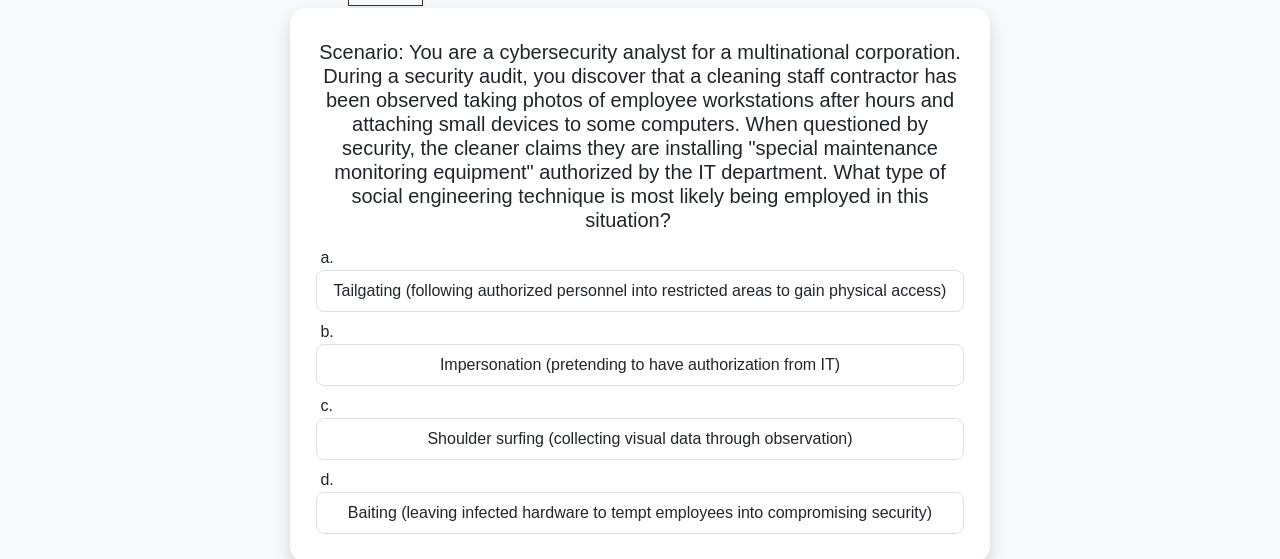click on "Impersonation (pretending to have authorization from IT)" at bounding box center [640, 365] 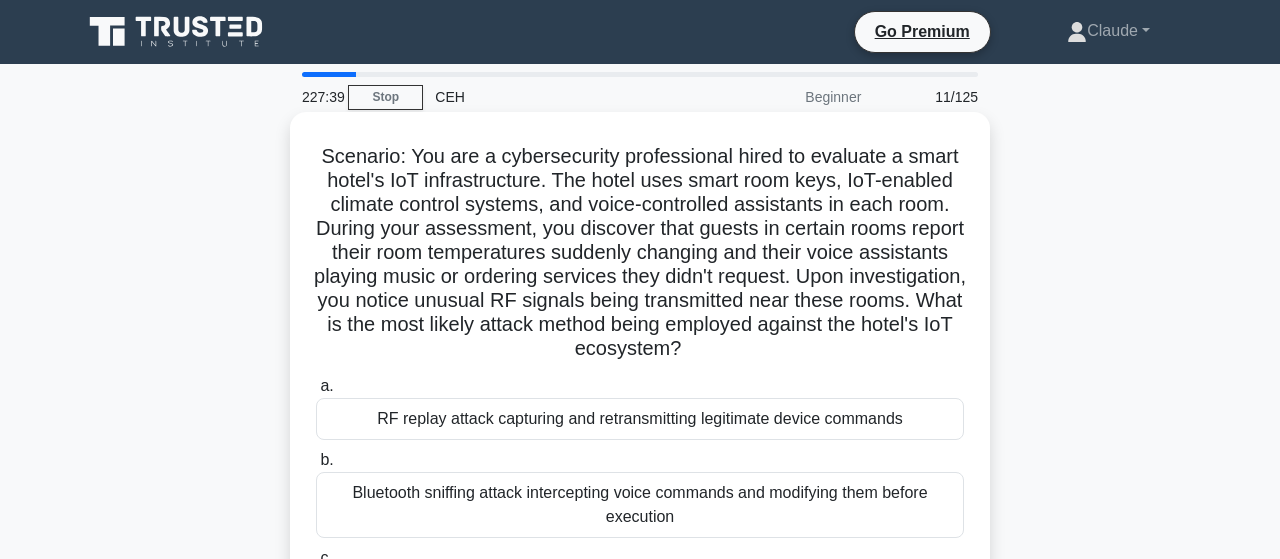 scroll, scrollTop: 104, scrollLeft: 0, axis: vertical 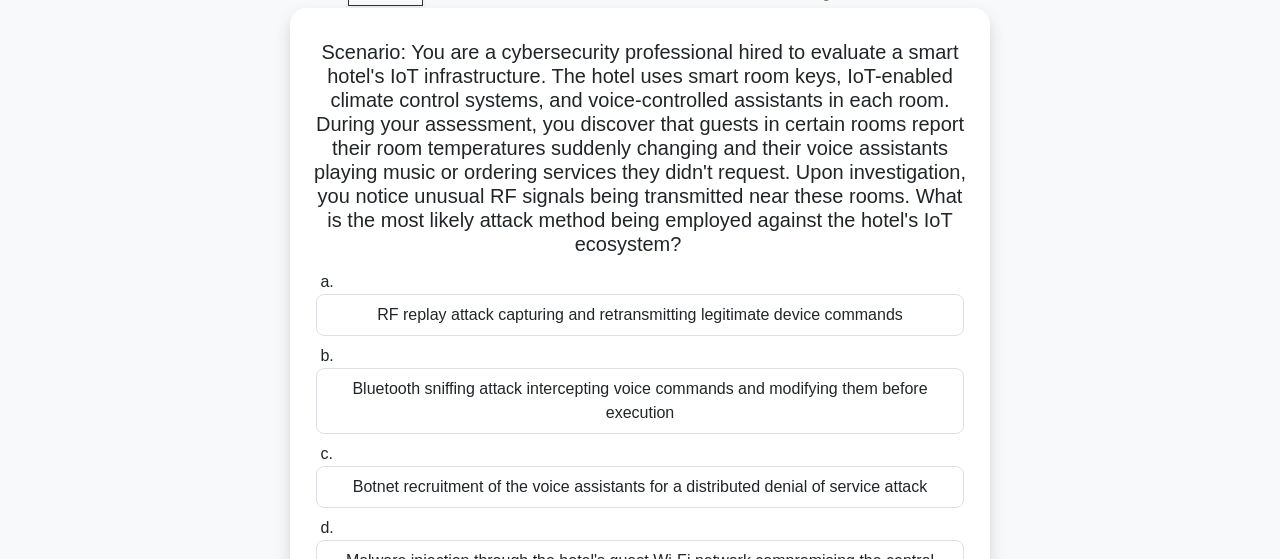 click on "RF replay attack capturing and retransmitting legitimate device commands" at bounding box center [640, 315] 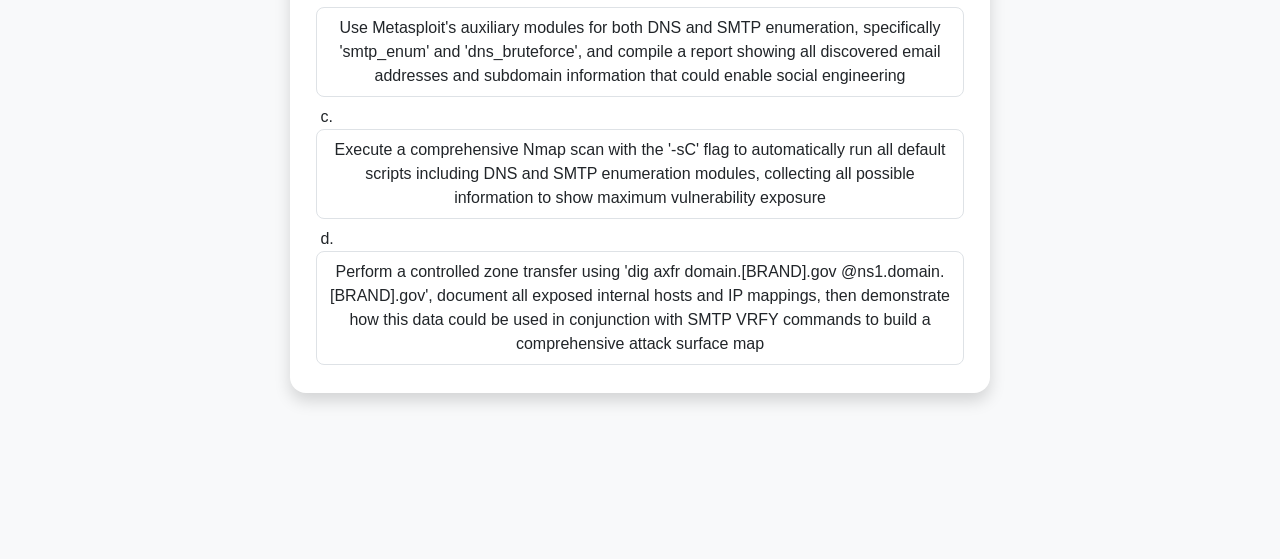 scroll, scrollTop: 520, scrollLeft: 0, axis: vertical 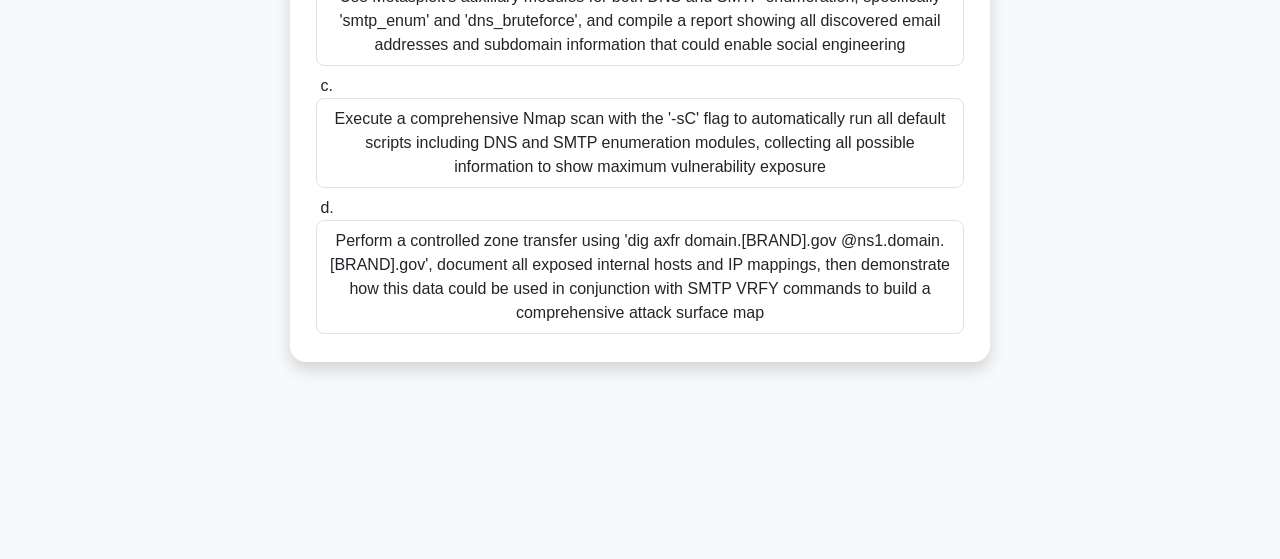 click on "Perform a controlled zone transfer using 'dig axfr domain.[BRAND].gov @ns1.domain.[BRAND].gov', document all exposed internal hosts and IP mappings, then demonstrate how this data could be used in conjunction with SMTP VRFY commands to build a comprehensive attack surface map" at bounding box center (640, 277) 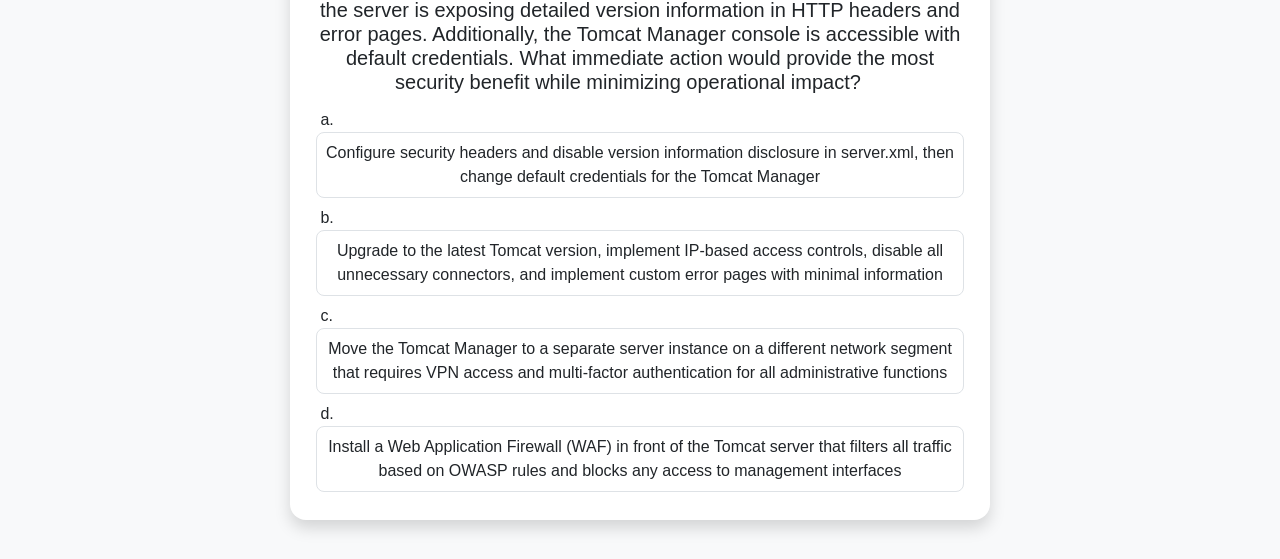 scroll, scrollTop: 208, scrollLeft: 0, axis: vertical 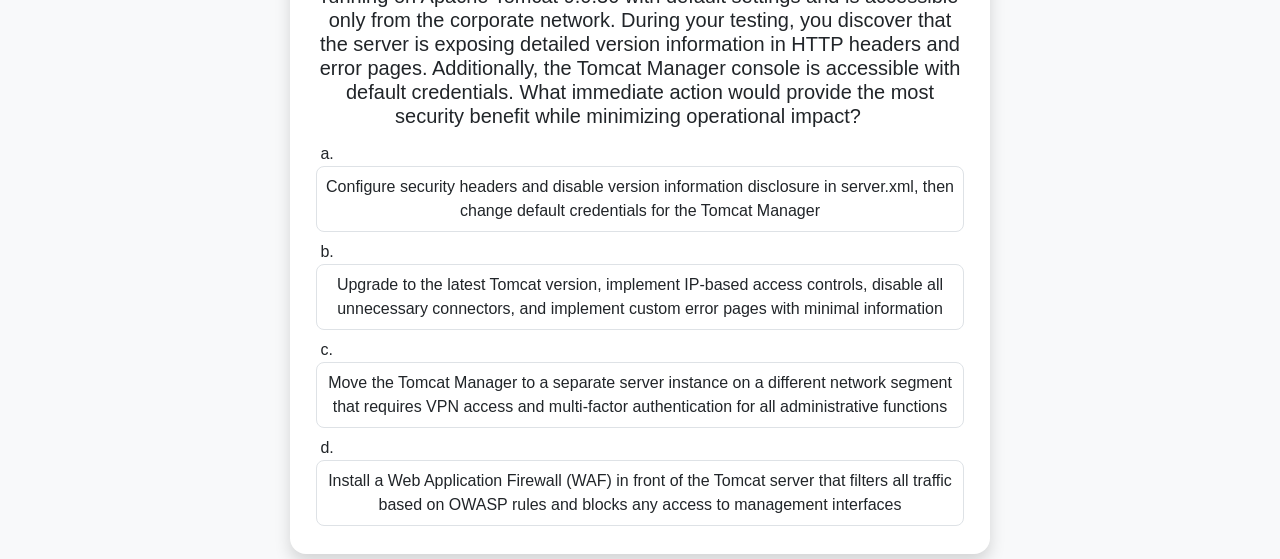 click on "Configure security headers and disable version information disclosure in server.xml, then change default credentials for the Tomcat Manager" at bounding box center [640, 199] 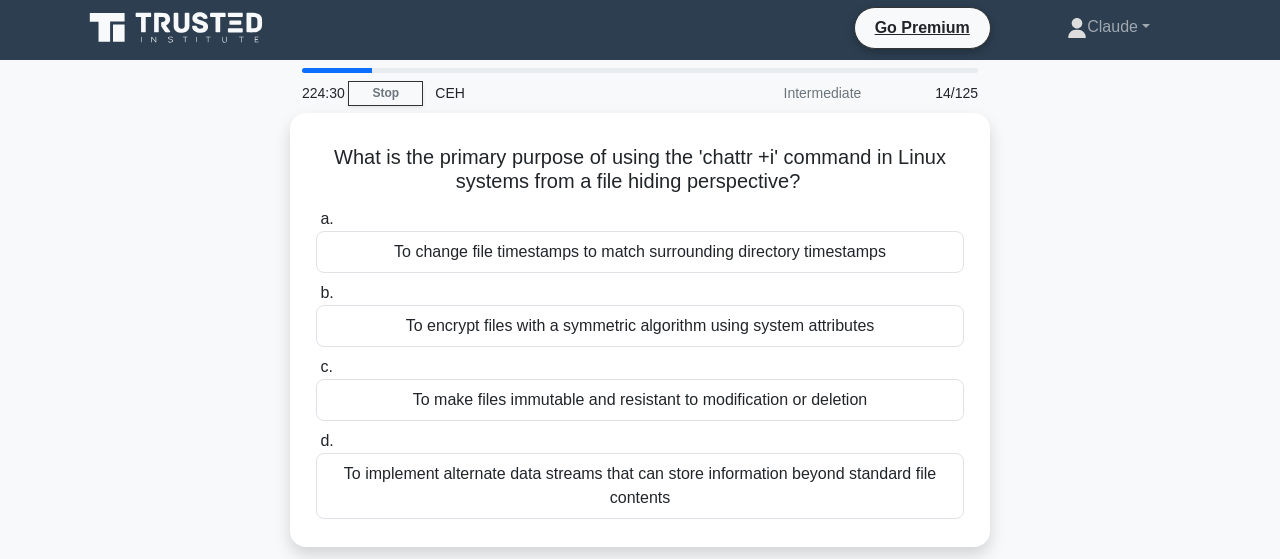 scroll, scrollTop: 0, scrollLeft: 0, axis: both 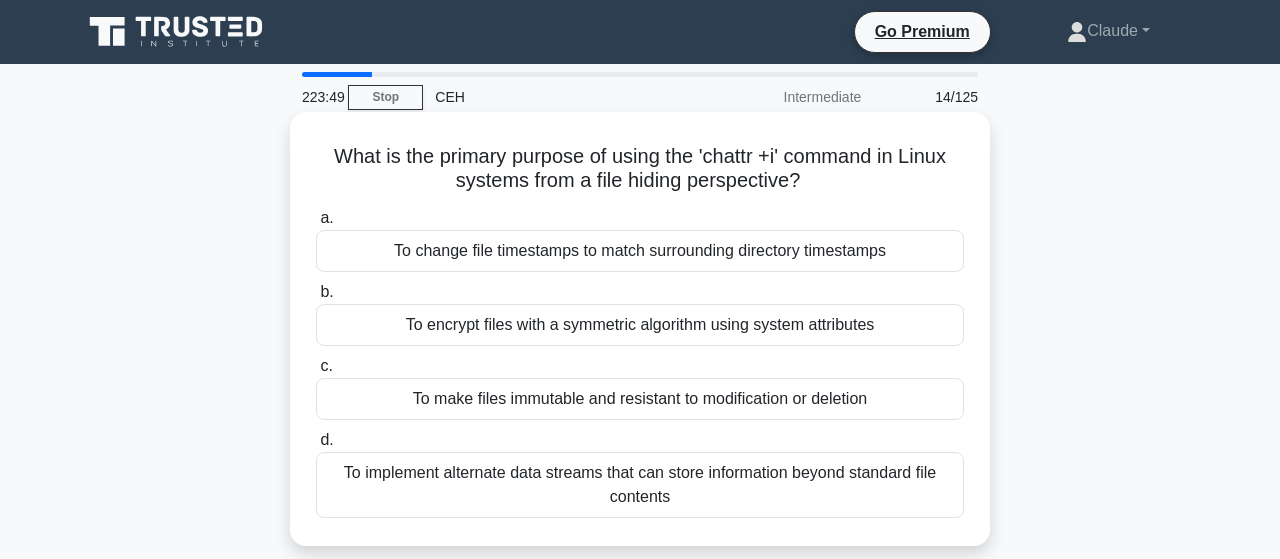 click on "To implement alternate data streams that can store information beyond standard file contents" at bounding box center [640, 485] 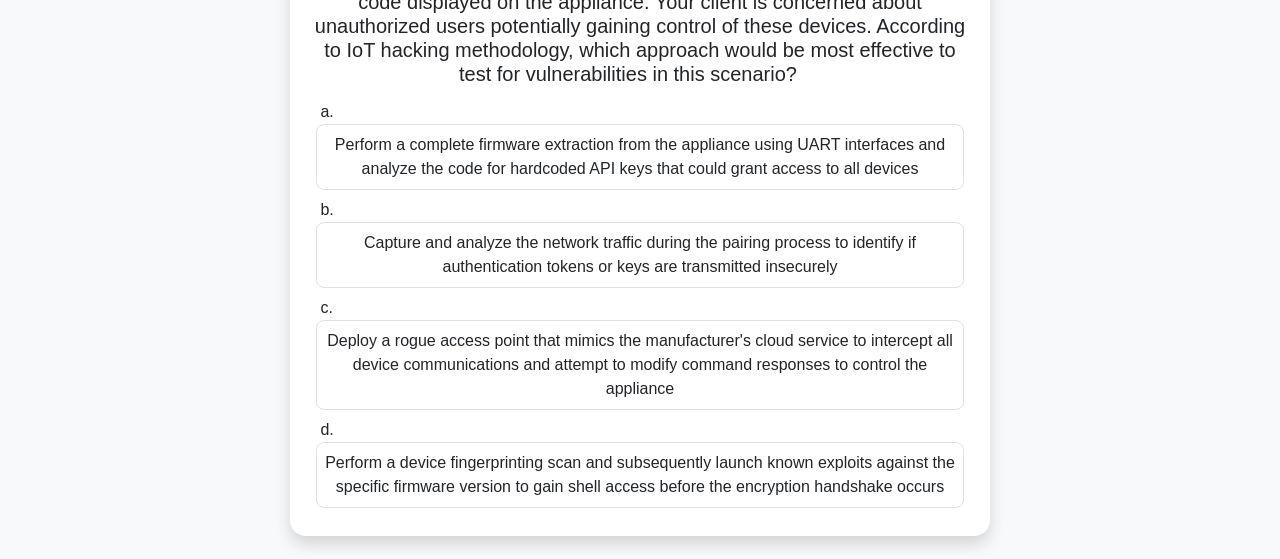 scroll, scrollTop: 312, scrollLeft: 0, axis: vertical 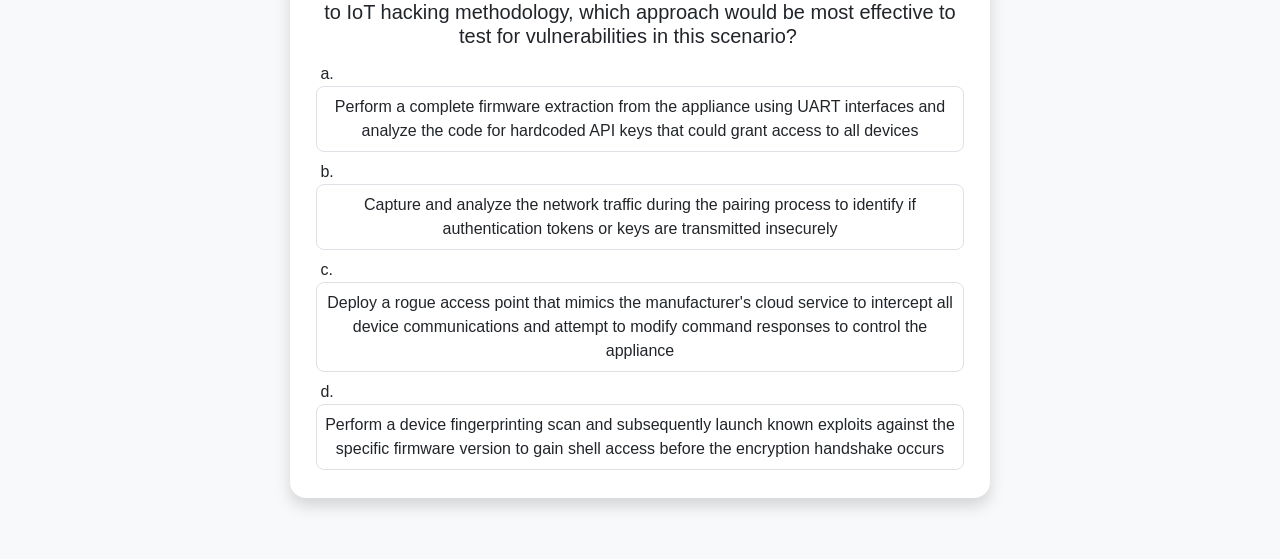 click on "Deploy a rogue access point that mimics the manufacturer's cloud service to intercept all device communications and attempt to modify command responses to control the appliance" at bounding box center (640, 327) 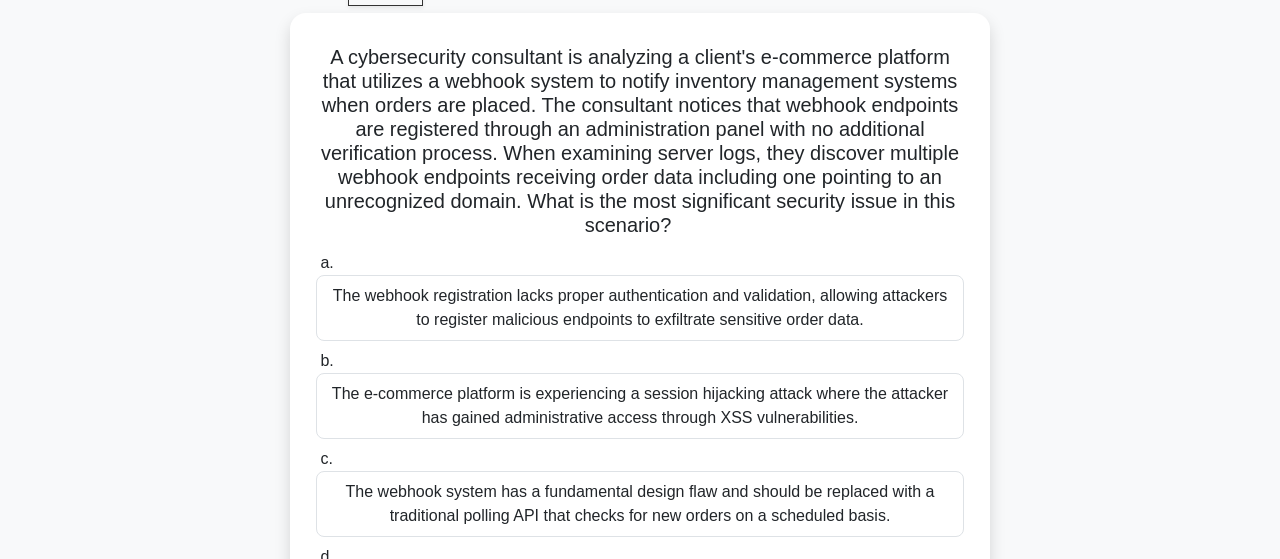 scroll, scrollTop: 208, scrollLeft: 0, axis: vertical 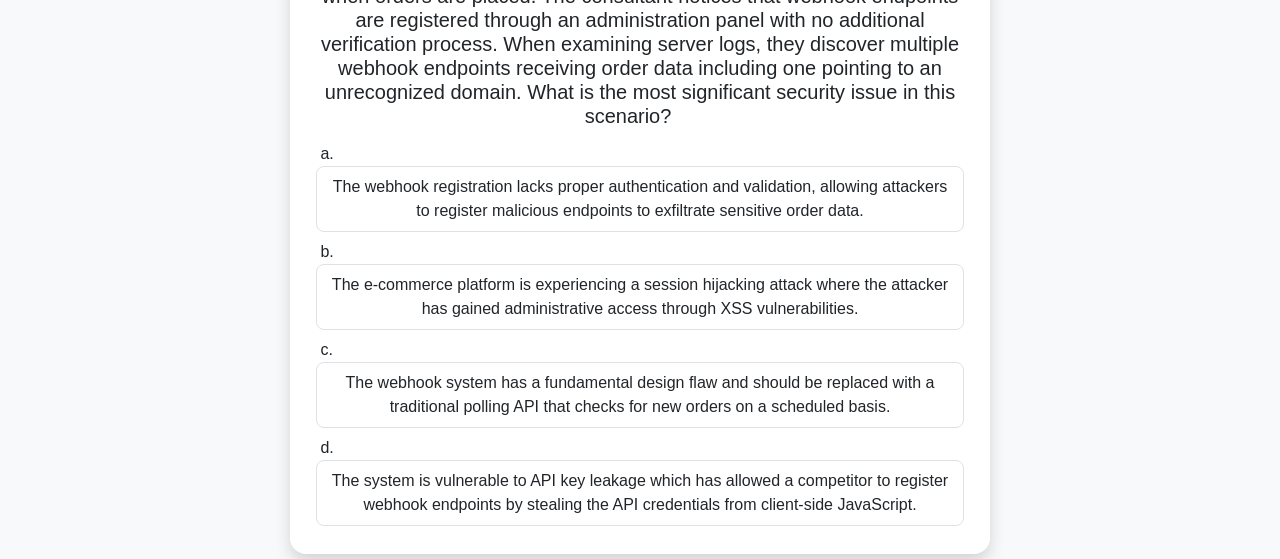 click on "The webhook registration lacks proper authentication and validation, allowing attackers to register malicious endpoints to exfiltrate sensitive order data." at bounding box center (640, 199) 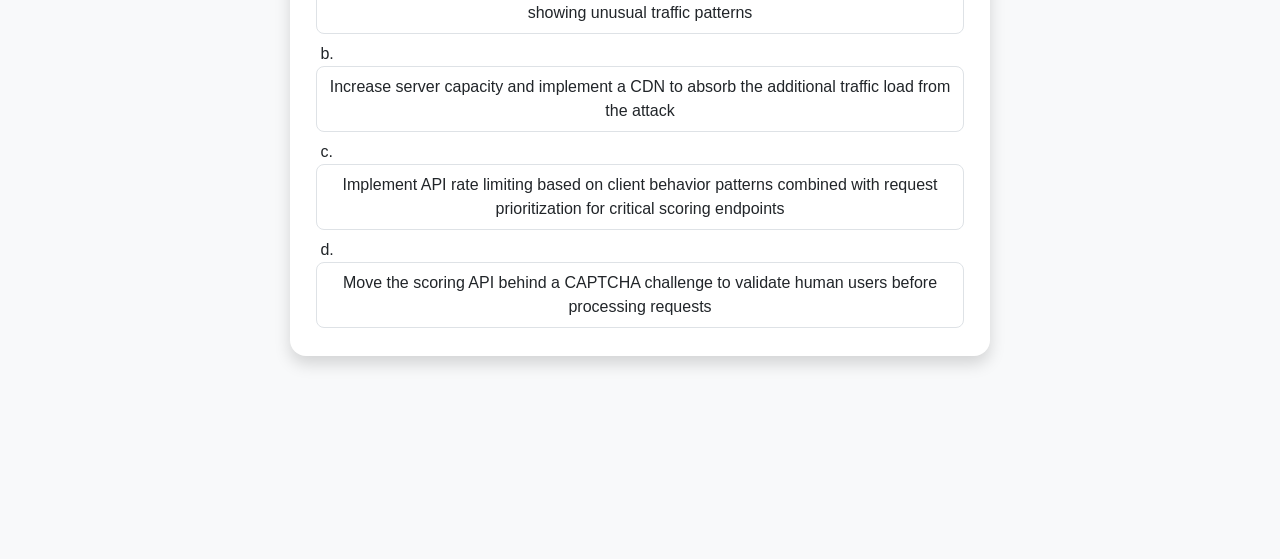 scroll, scrollTop: 520, scrollLeft: 0, axis: vertical 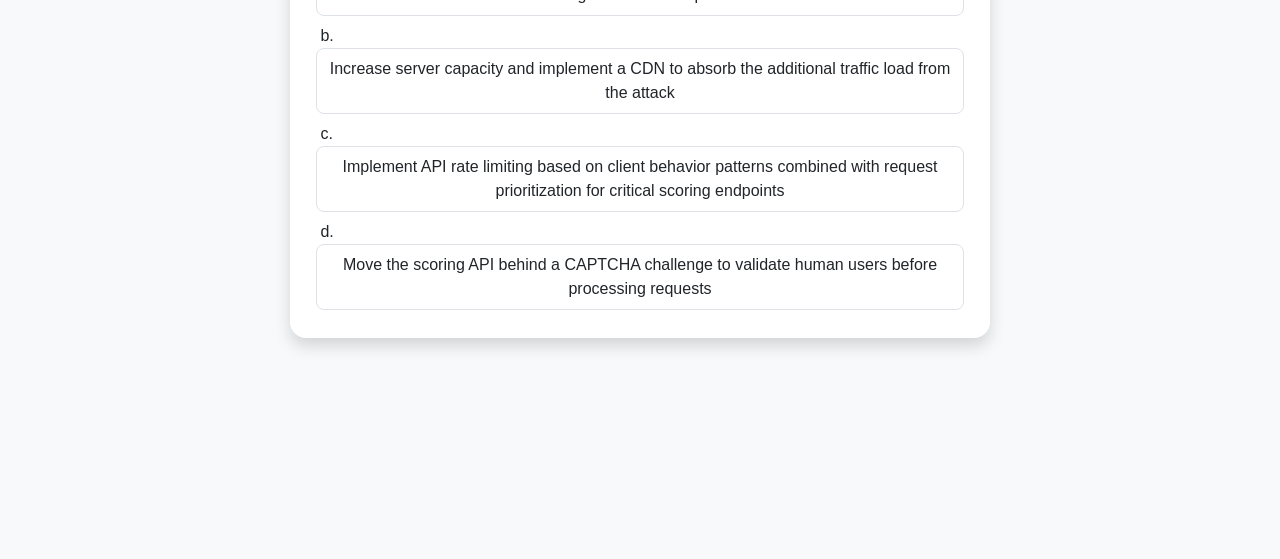 click on "Move the scoring API behind a CAPTCHA challenge to validate human users before processing requests" at bounding box center (640, 277) 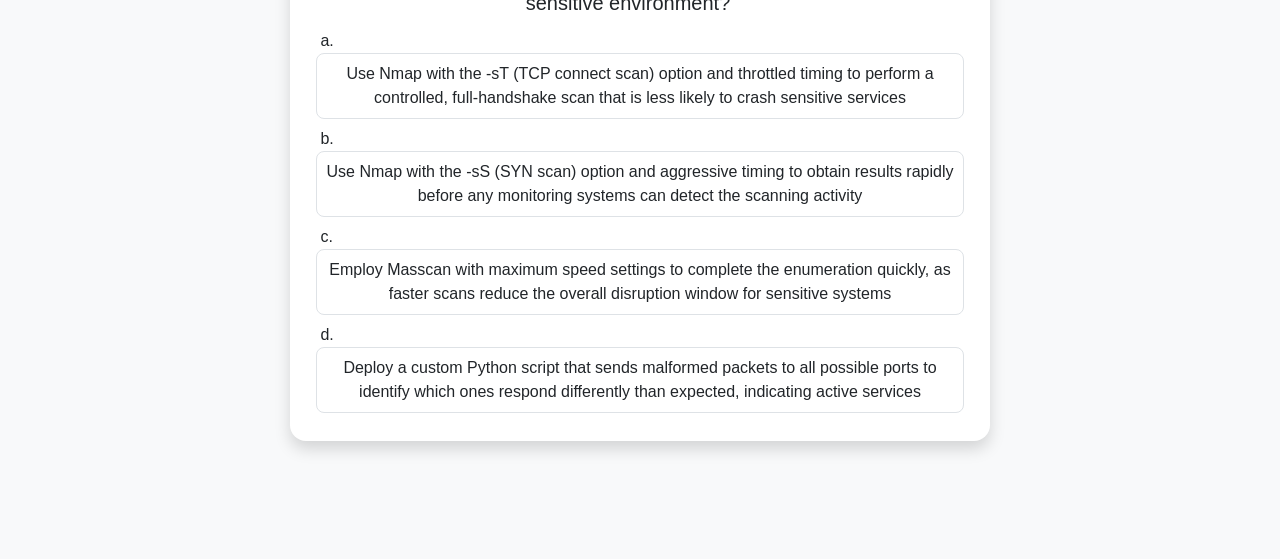 scroll, scrollTop: 312, scrollLeft: 0, axis: vertical 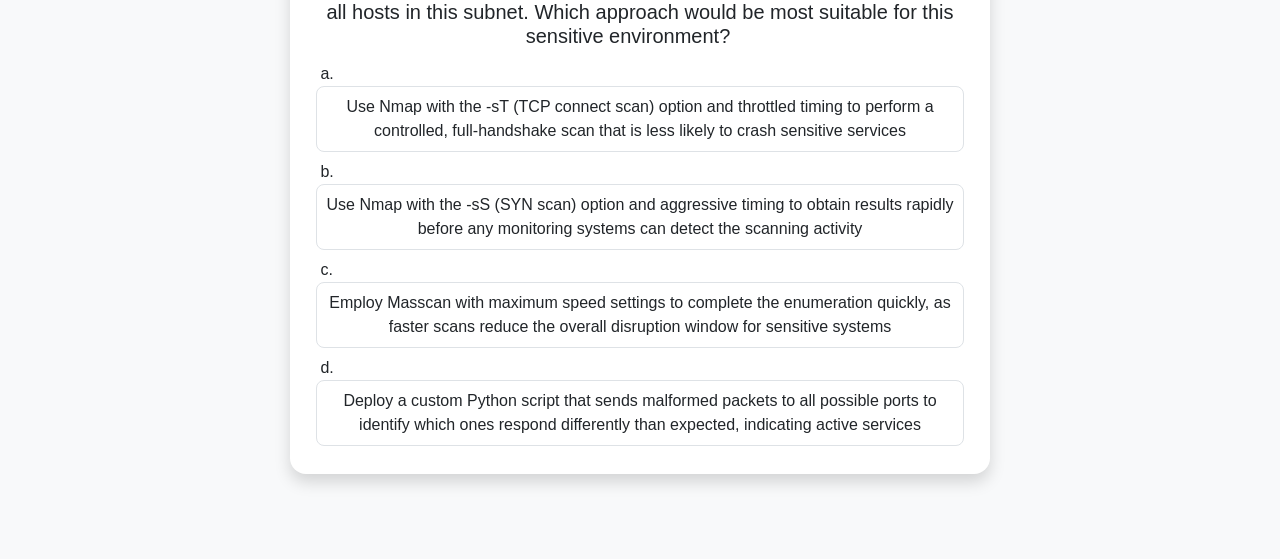 click on "Use Nmap with the -sT (TCP connect scan) option and throttled timing to perform a controlled, full-handshake scan that is less likely to crash sensitive services" at bounding box center (640, 119) 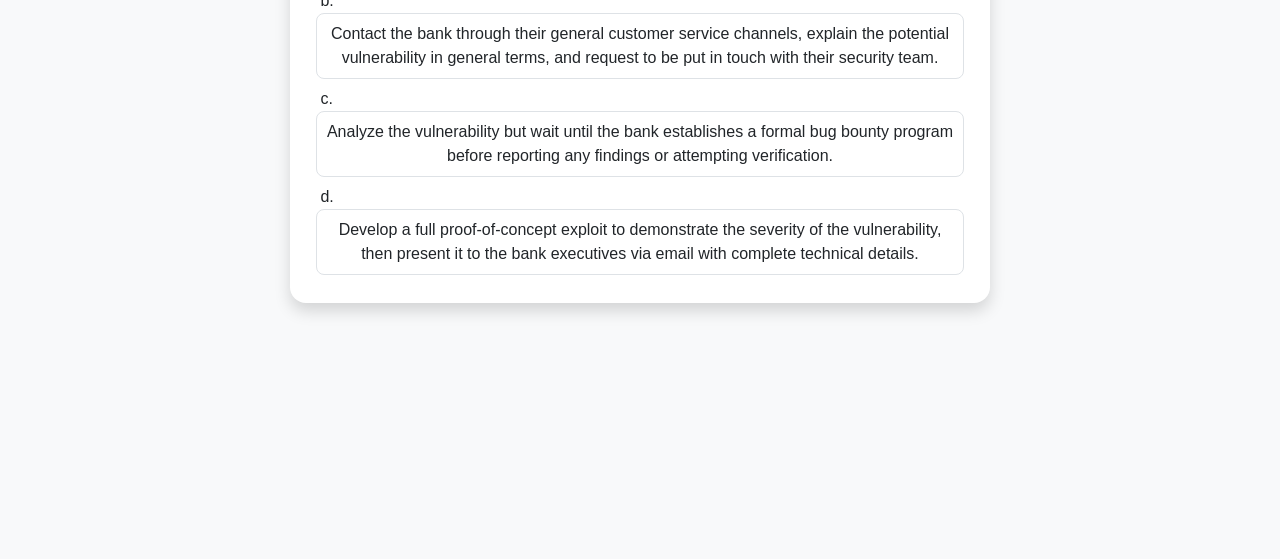 scroll, scrollTop: 312, scrollLeft: 0, axis: vertical 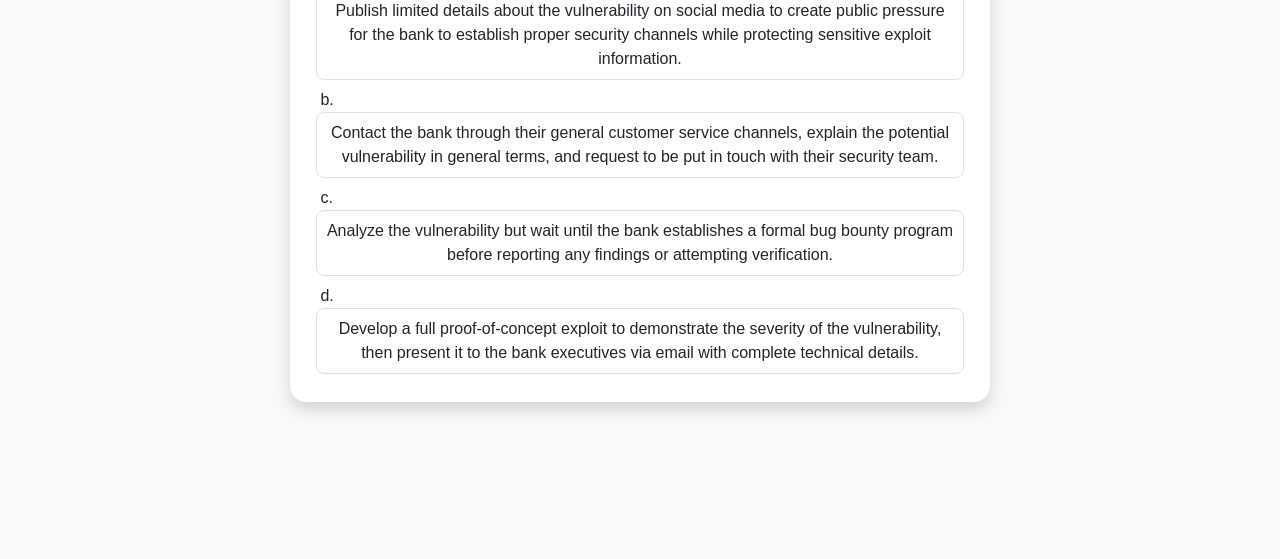 click on "Contact the bank through their general customer service channels, explain the potential vulnerability in general terms, and request to be put in touch with their security team." at bounding box center (640, 145) 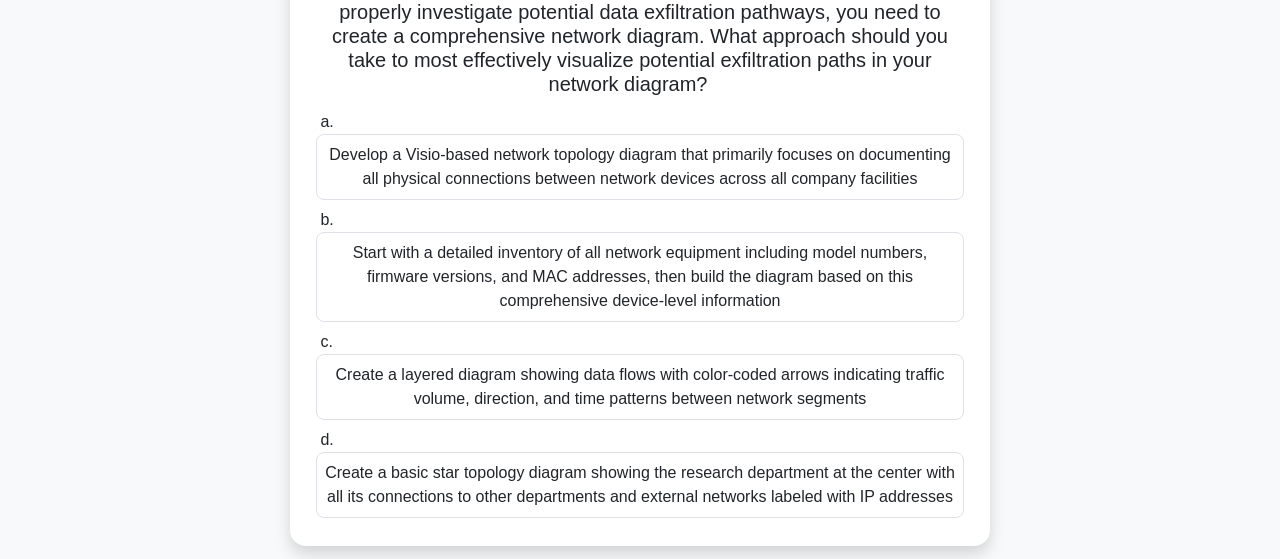 scroll, scrollTop: 445, scrollLeft: 0, axis: vertical 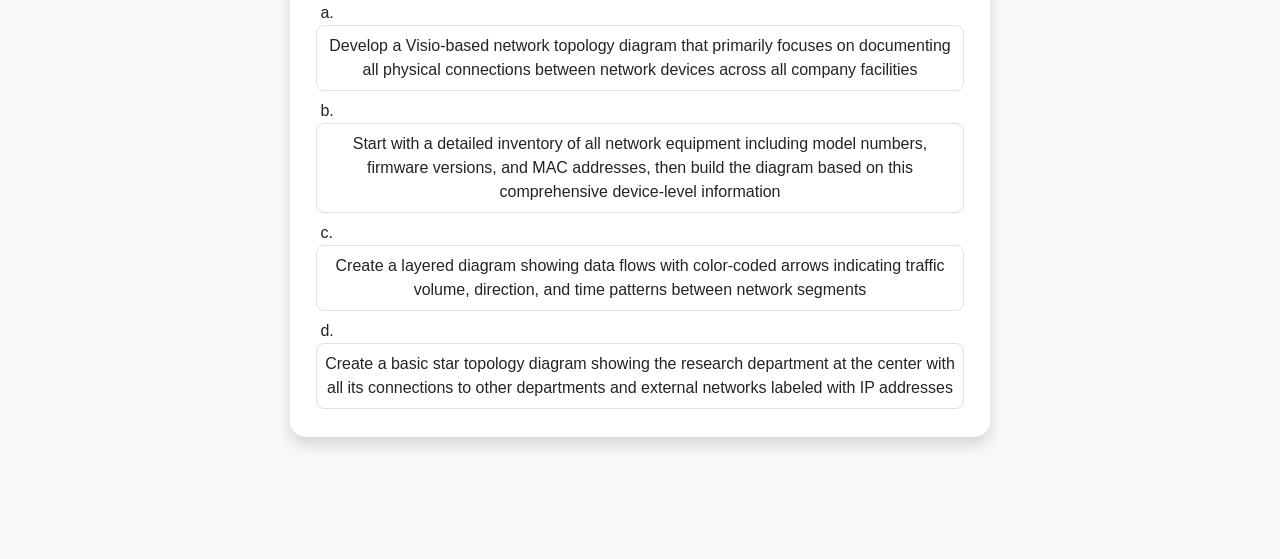 click on "Create a layered diagram showing data flows with color-coded arrows indicating traffic volume, direction, and time patterns between network segments" at bounding box center [640, 278] 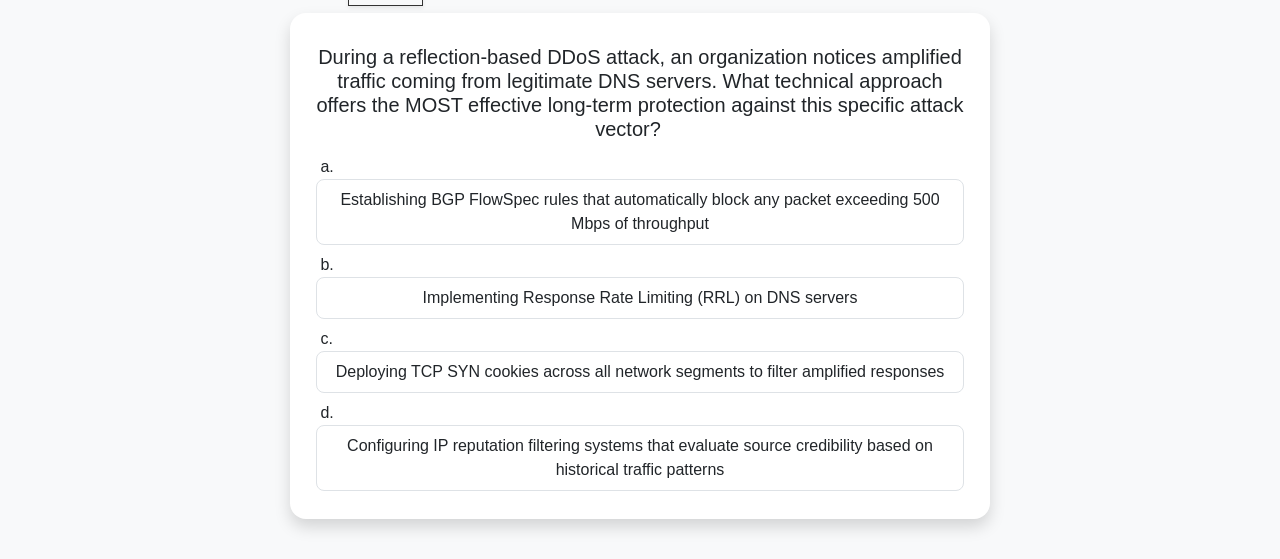scroll, scrollTop: 0, scrollLeft: 0, axis: both 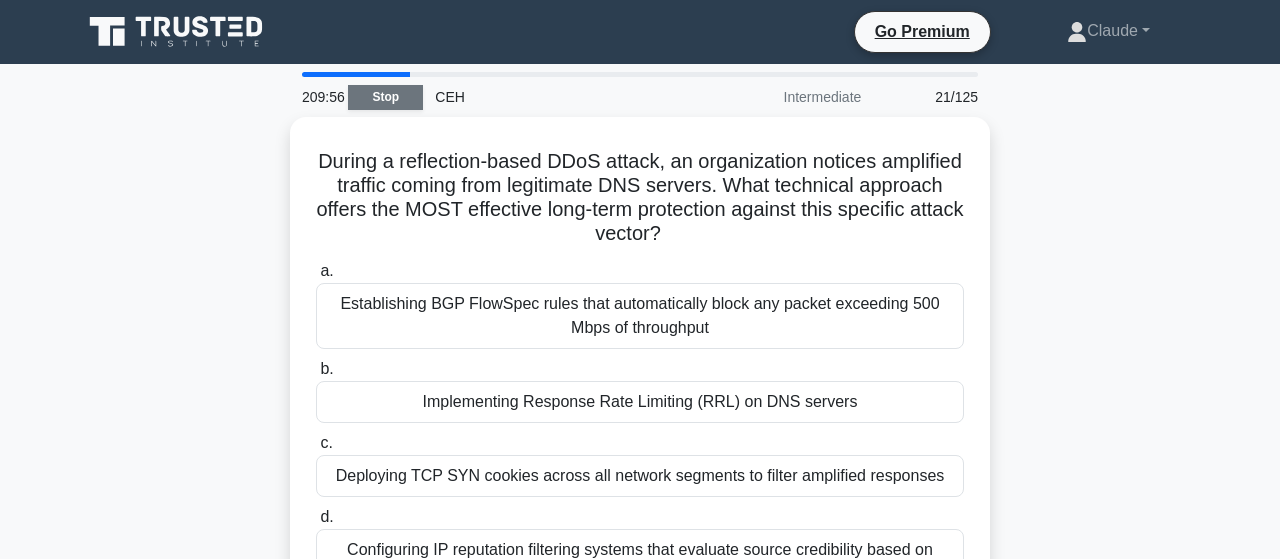 click on "Stop" at bounding box center [385, 97] 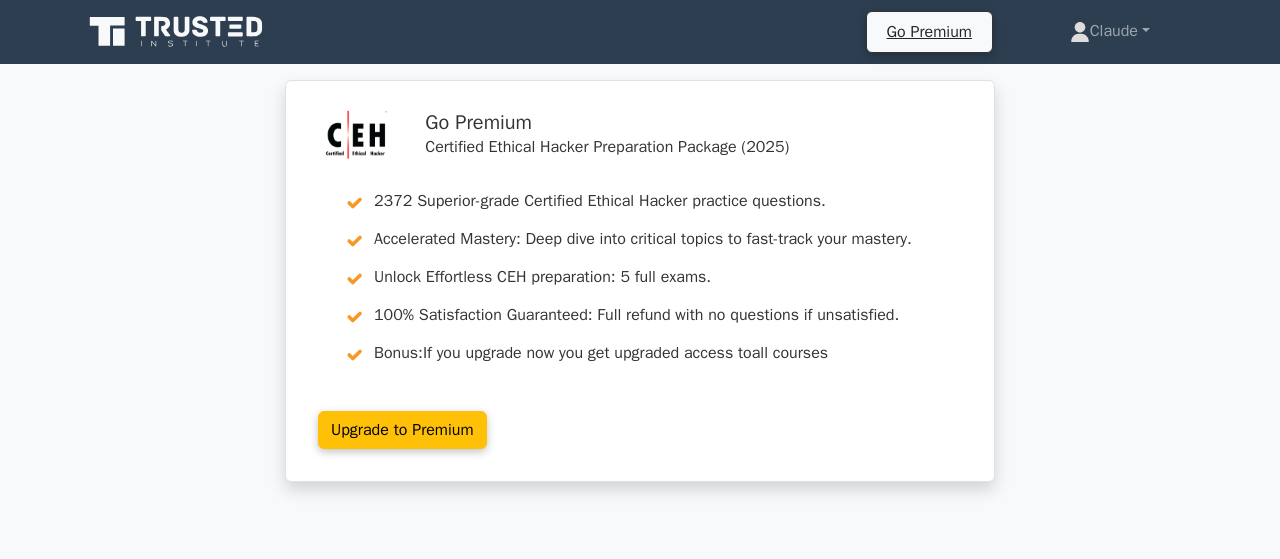 scroll, scrollTop: 3536, scrollLeft: 0, axis: vertical 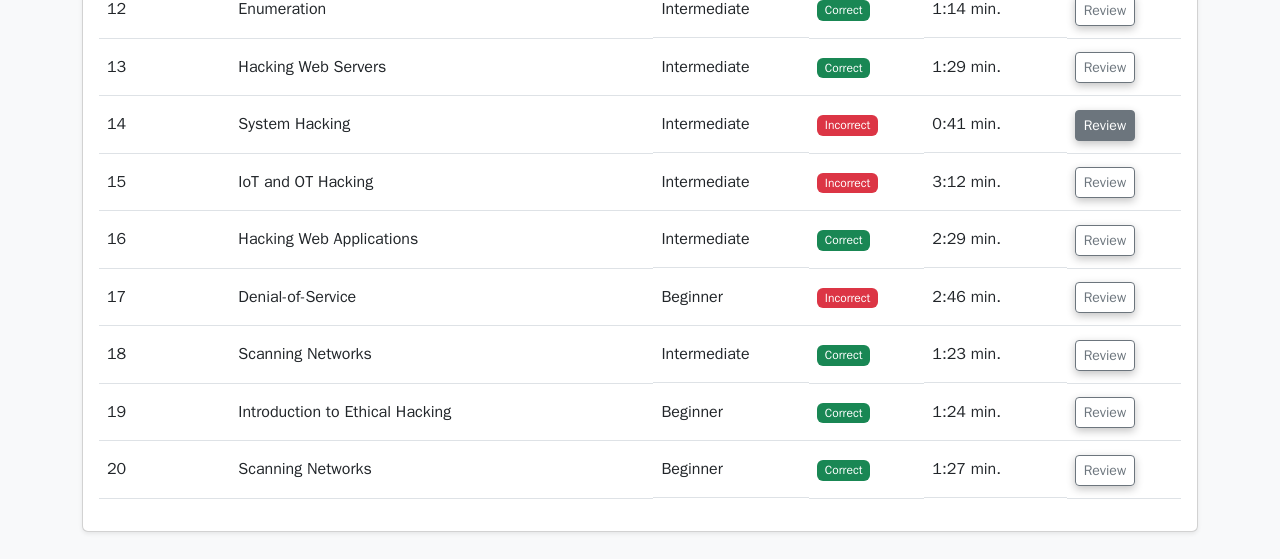 click on "Review" at bounding box center (1105, 125) 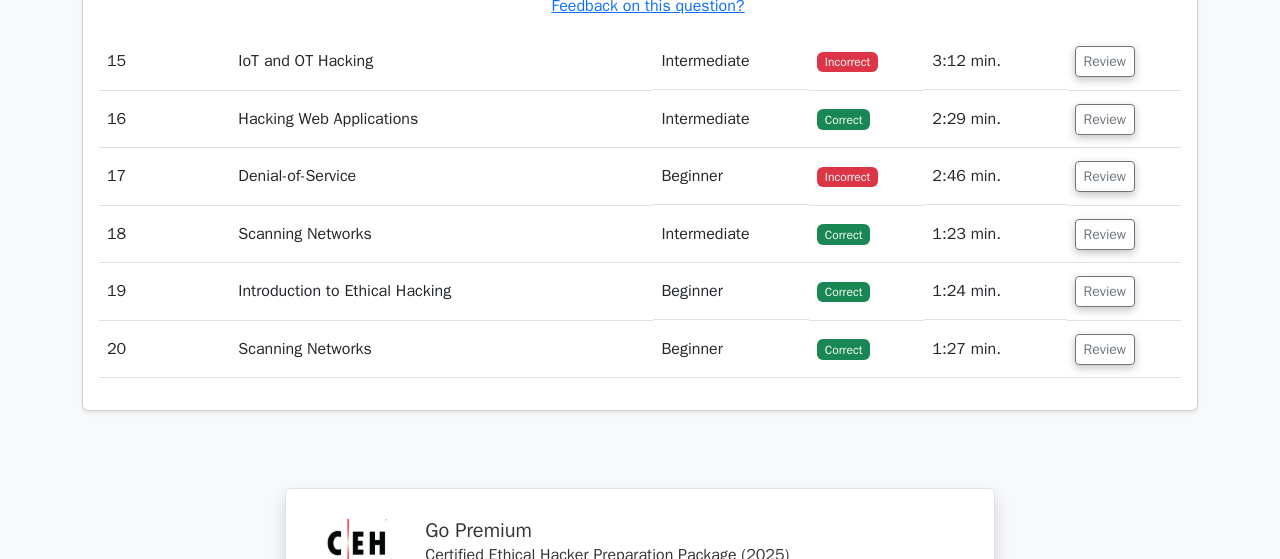 scroll, scrollTop: 4680, scrollLeft: 0, axis: vertical 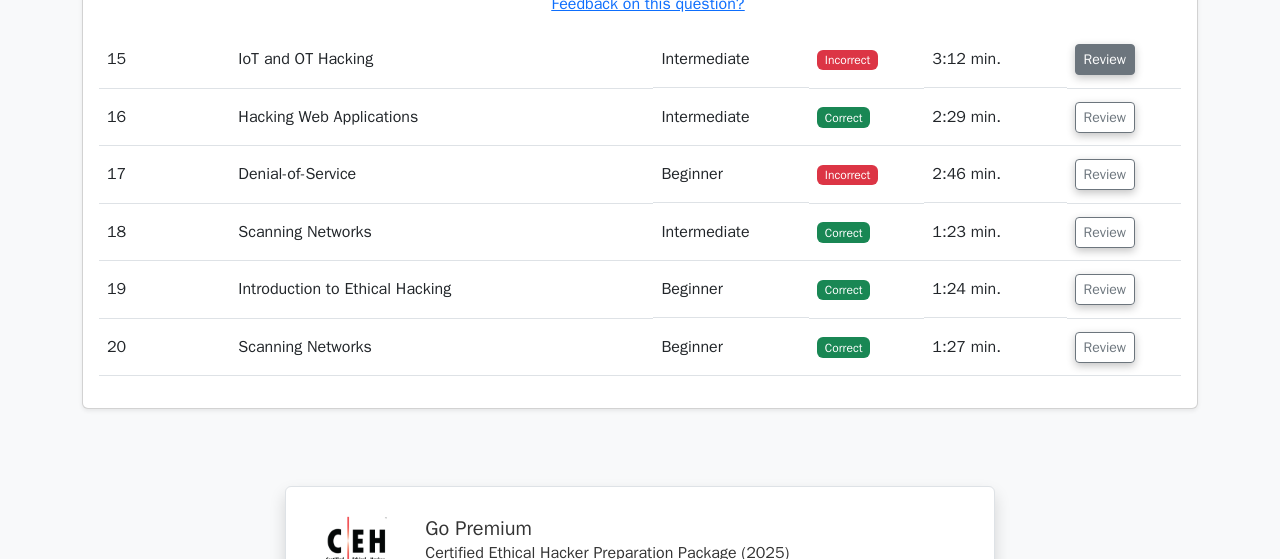 click on "Review" at bounding box center [1105, 59] 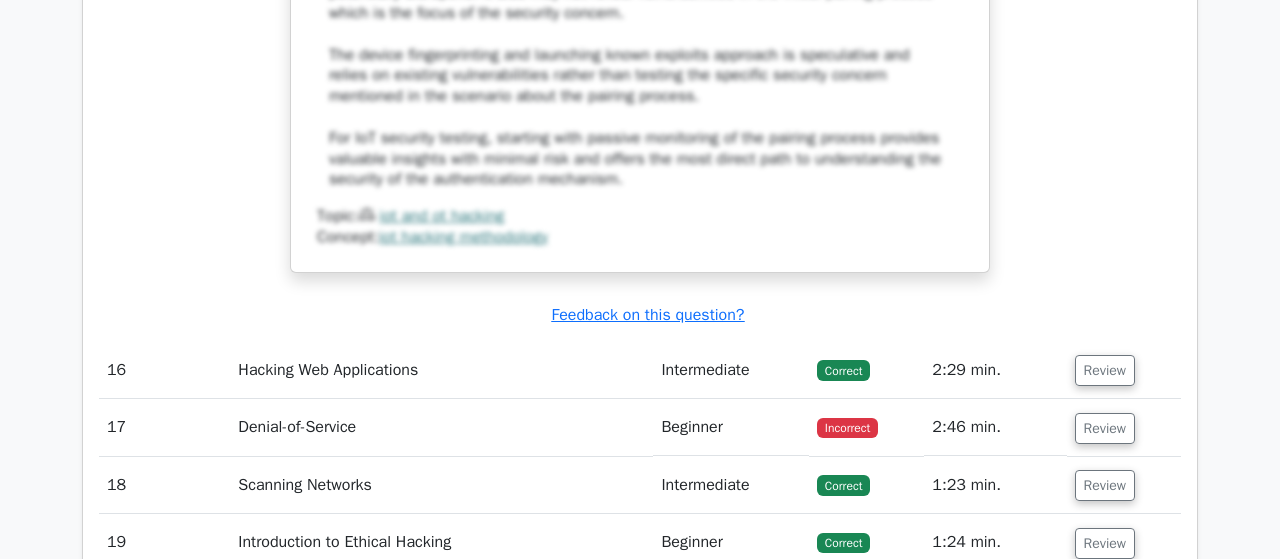 scroll, scrollTop: 5928, scrollLeft: 0, axis: vertical 